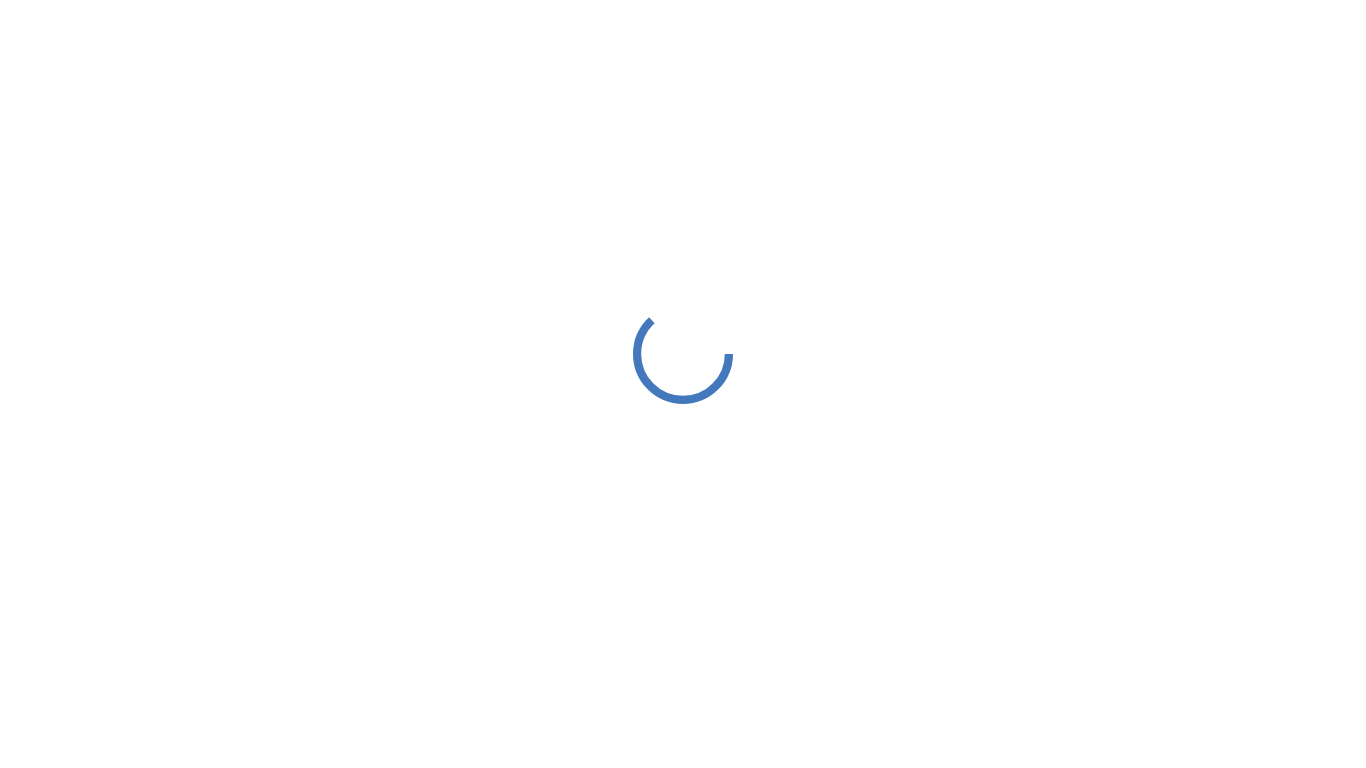 scroll, scrollTop: 0, scrollLeft: 0, axis: both 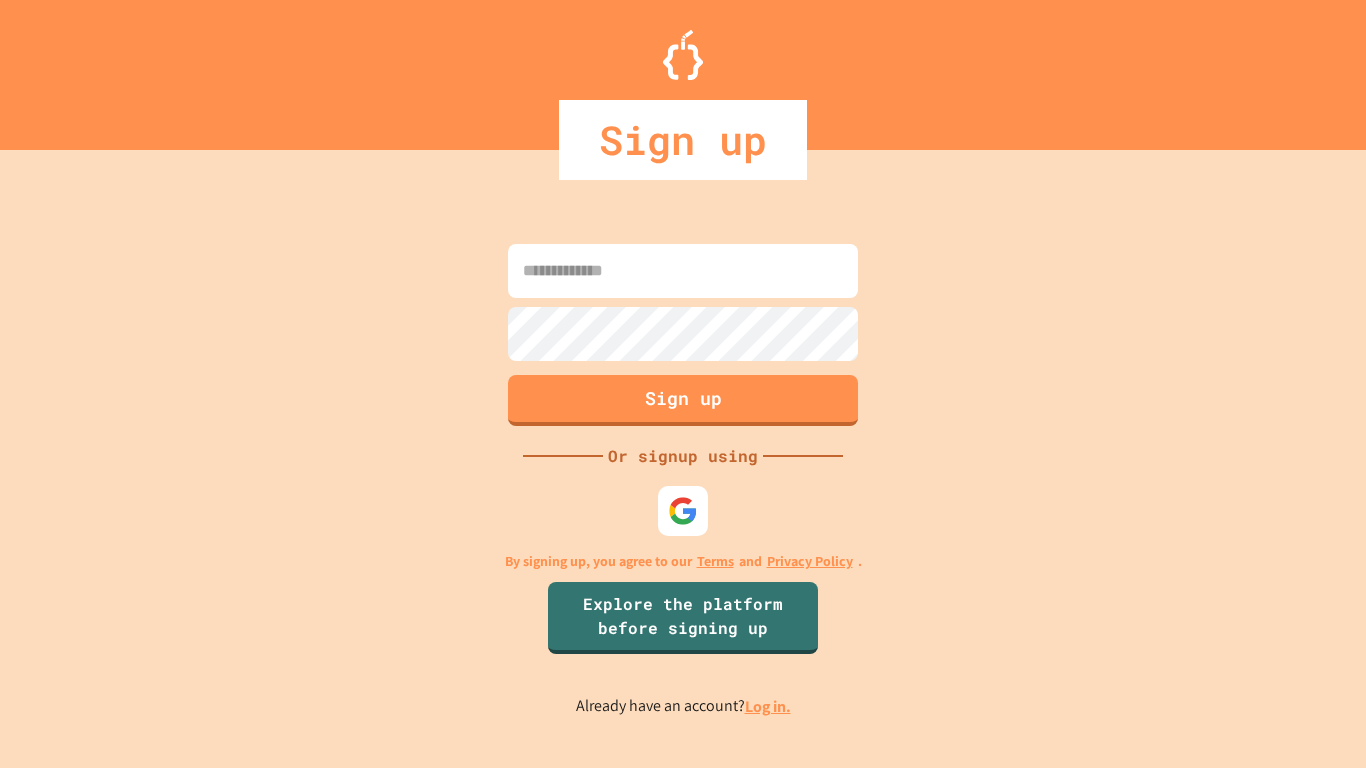 click at bounding box center (683, 271) 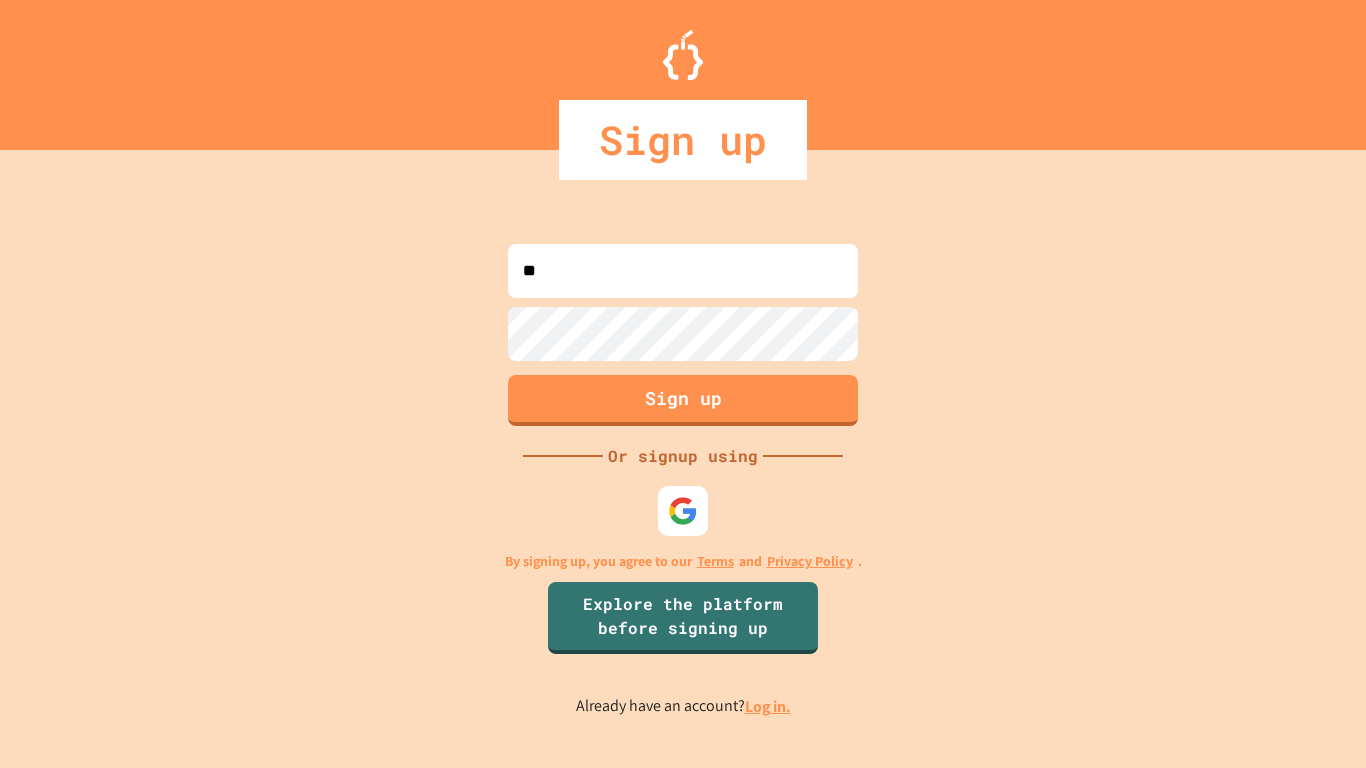 type on "*" 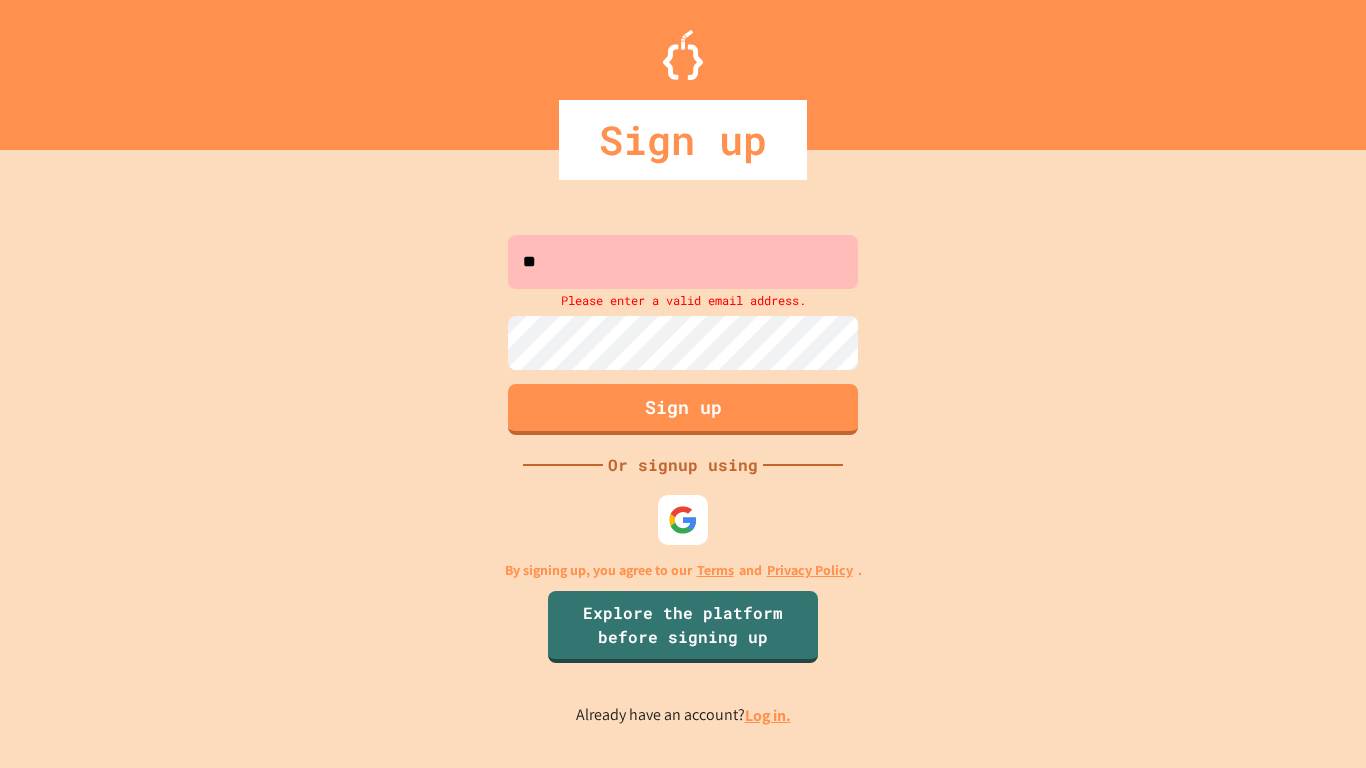 type on "*" 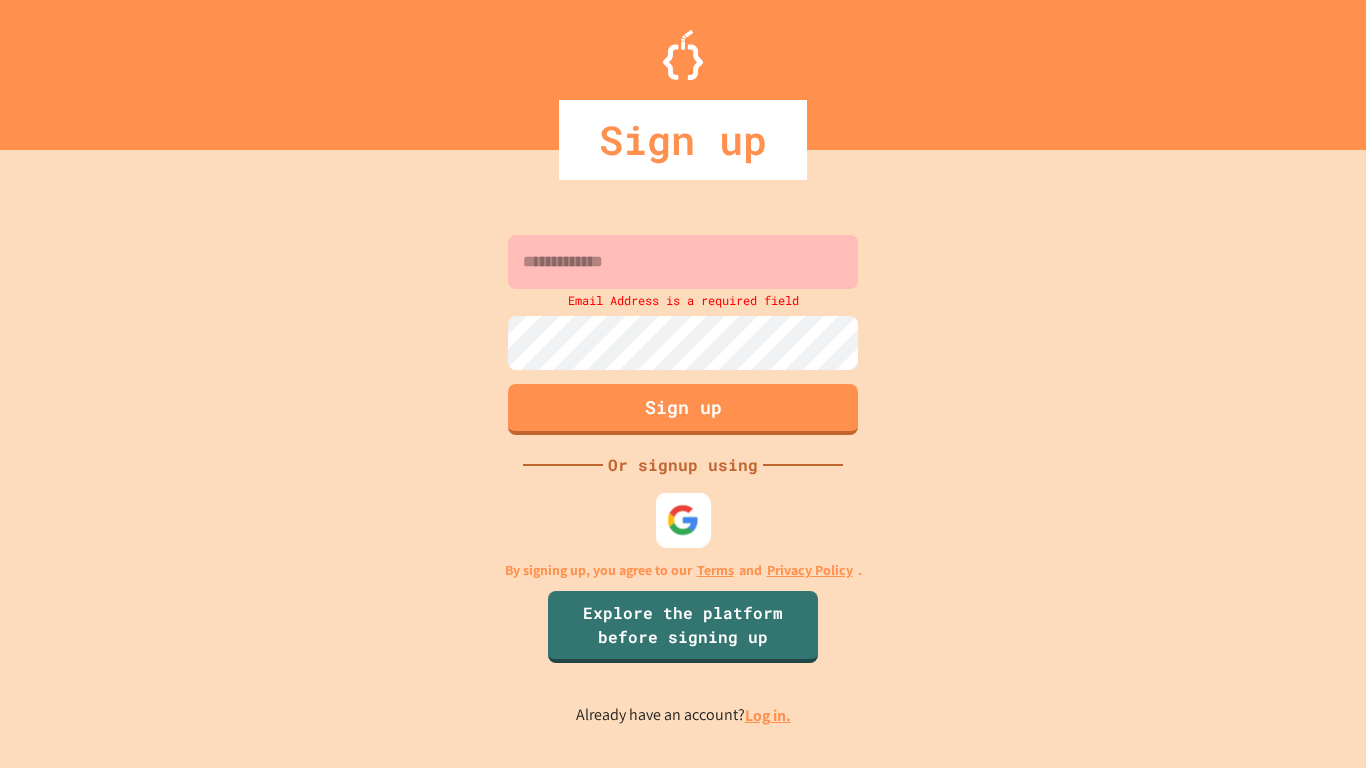 click at bounding box center [683, 520] 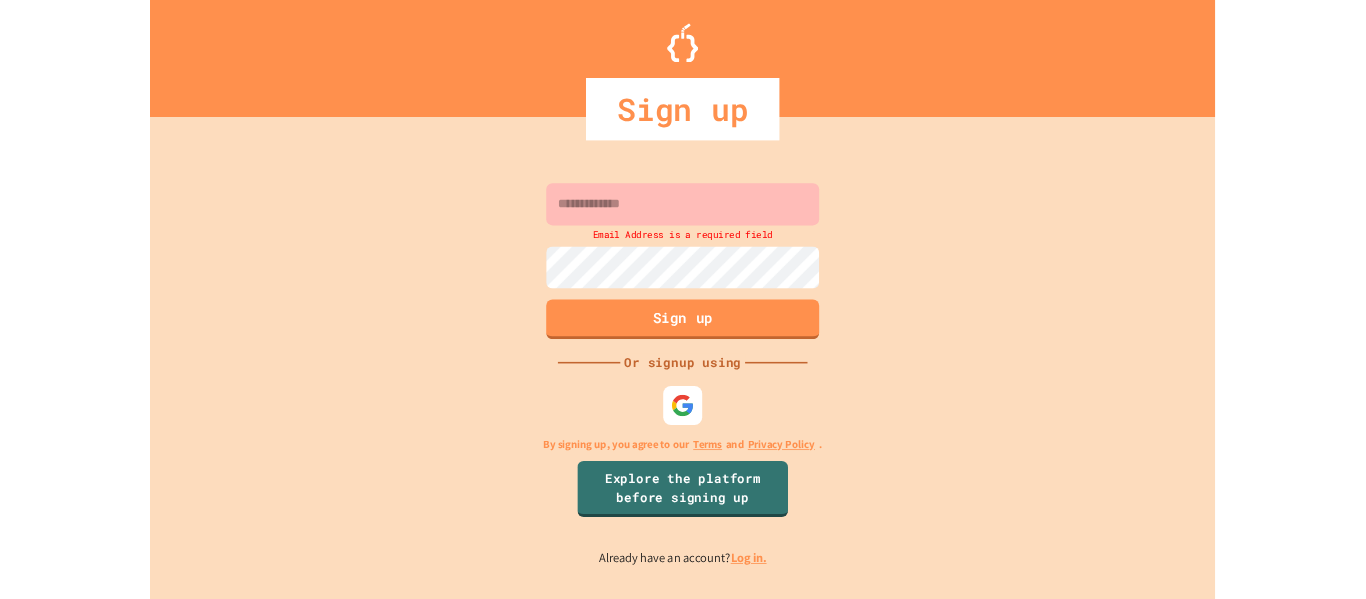 scroll, scrollTop: 0, scrollLeft: 0, axis: both 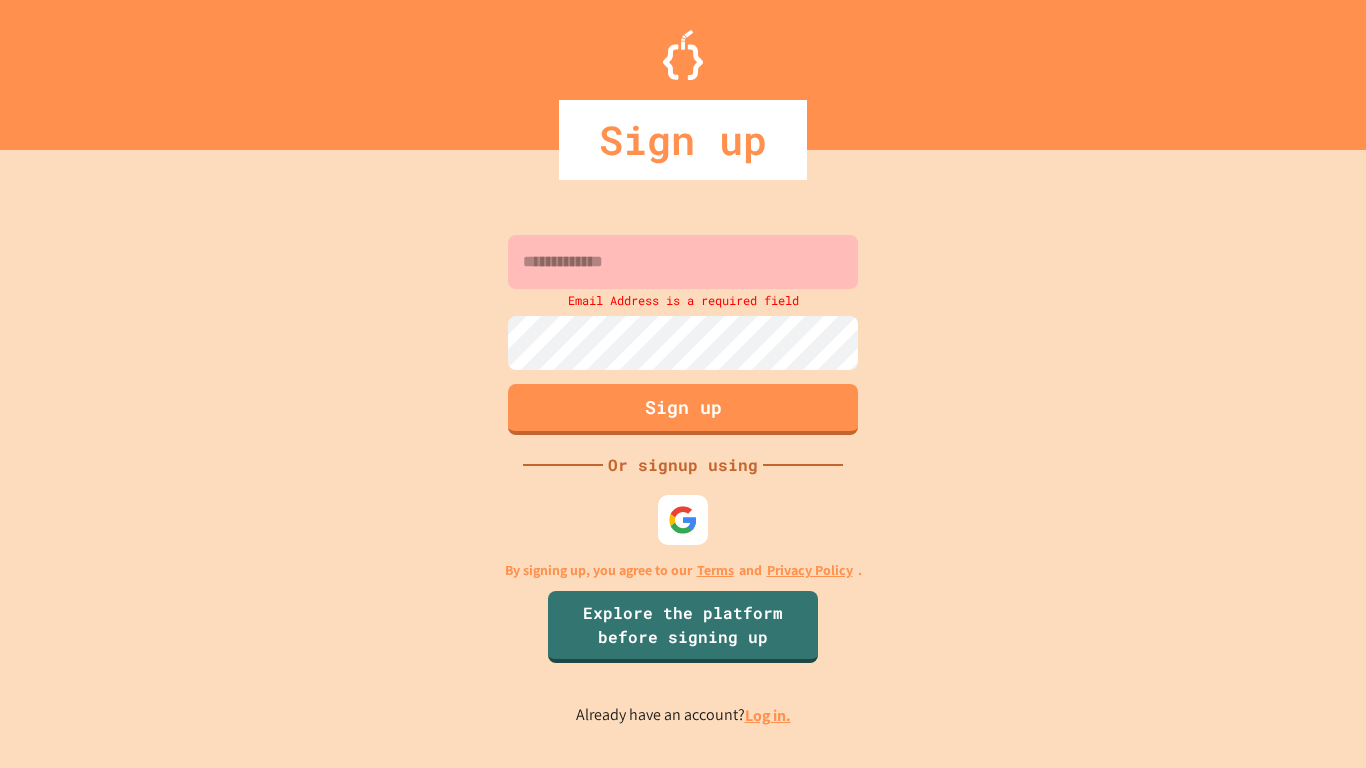 click at bounding box center [683, 262] 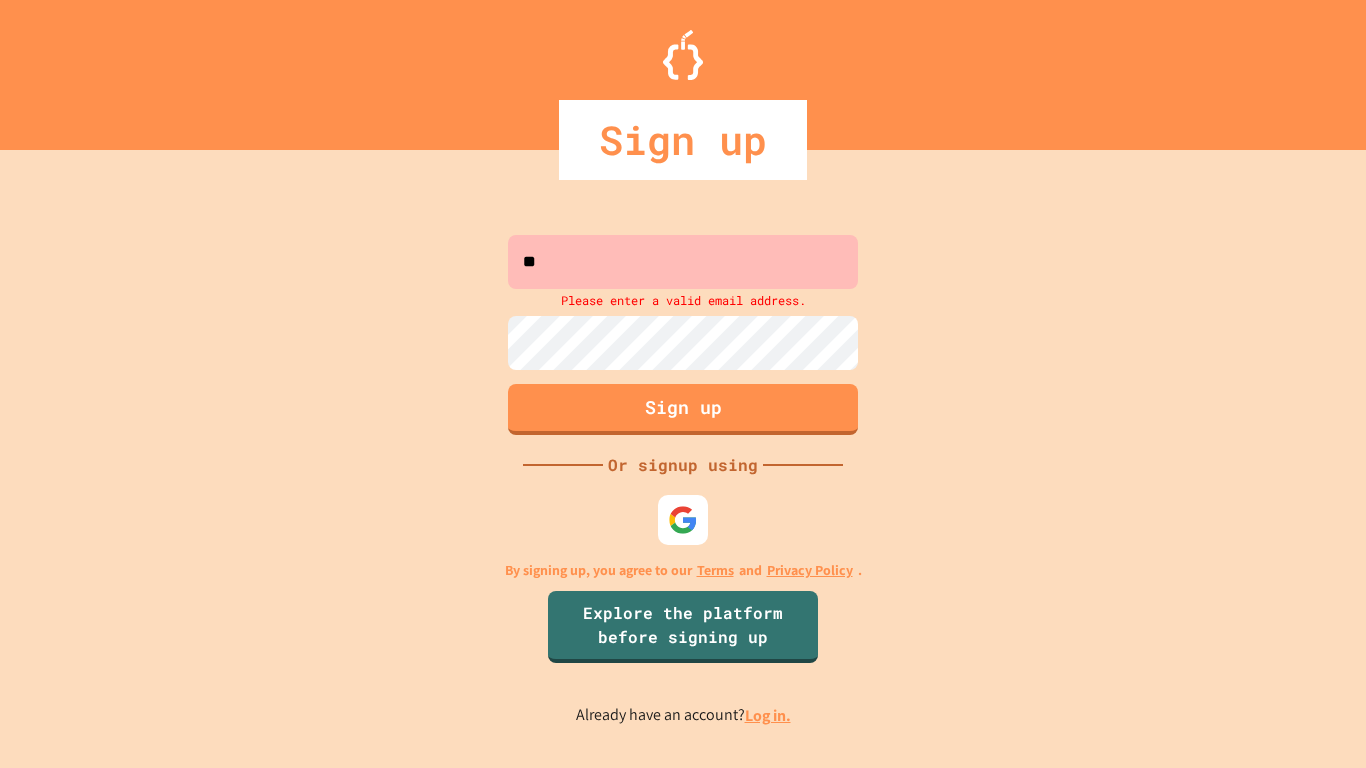 type on "*" 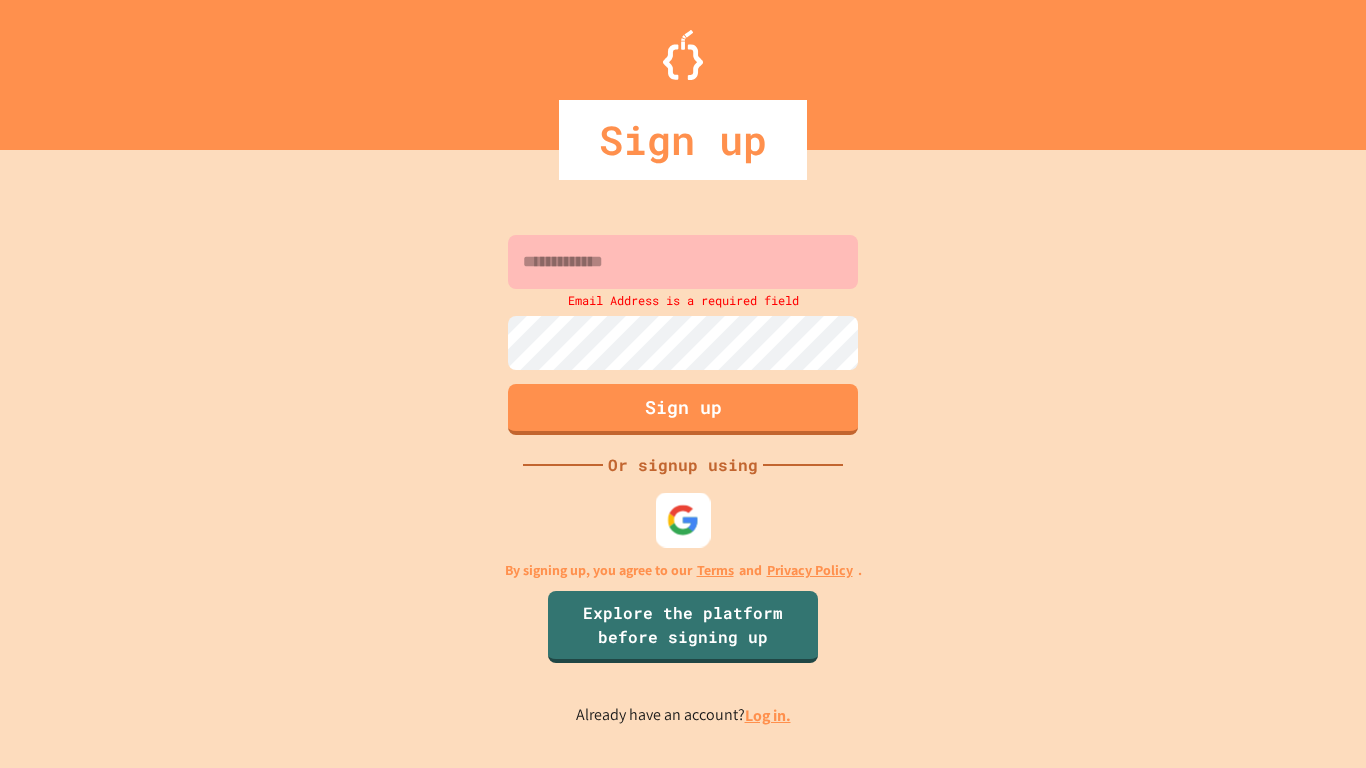 click at bounding box center (683, 520) 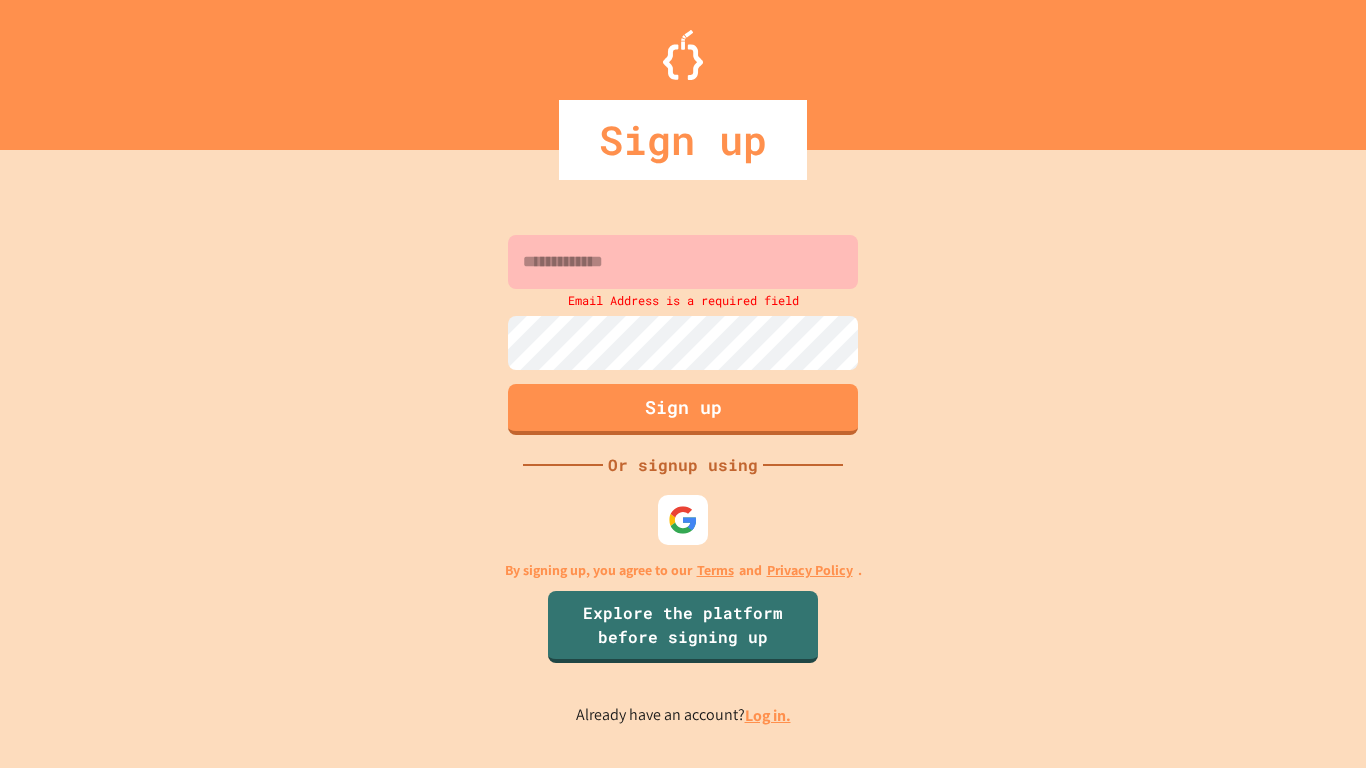 click at bounding box center [683, 262] 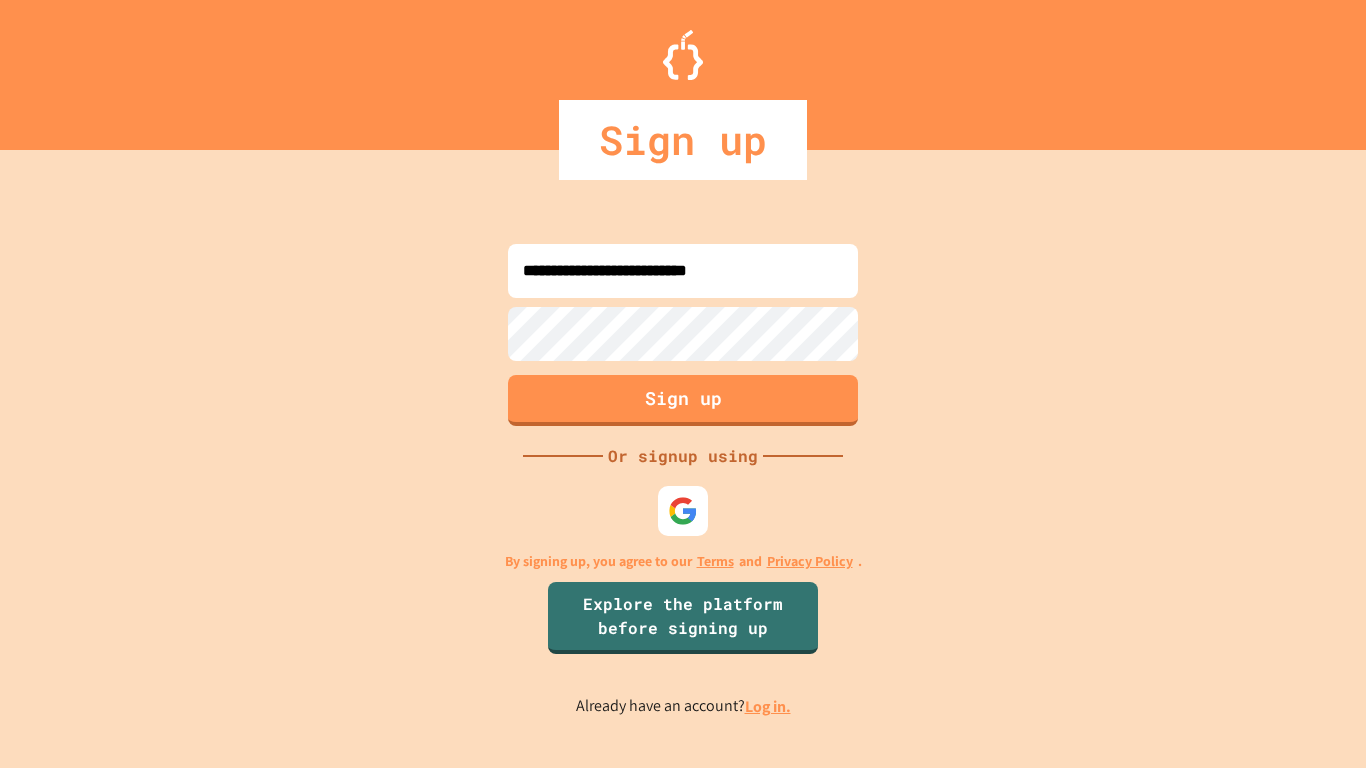 type on "**********" 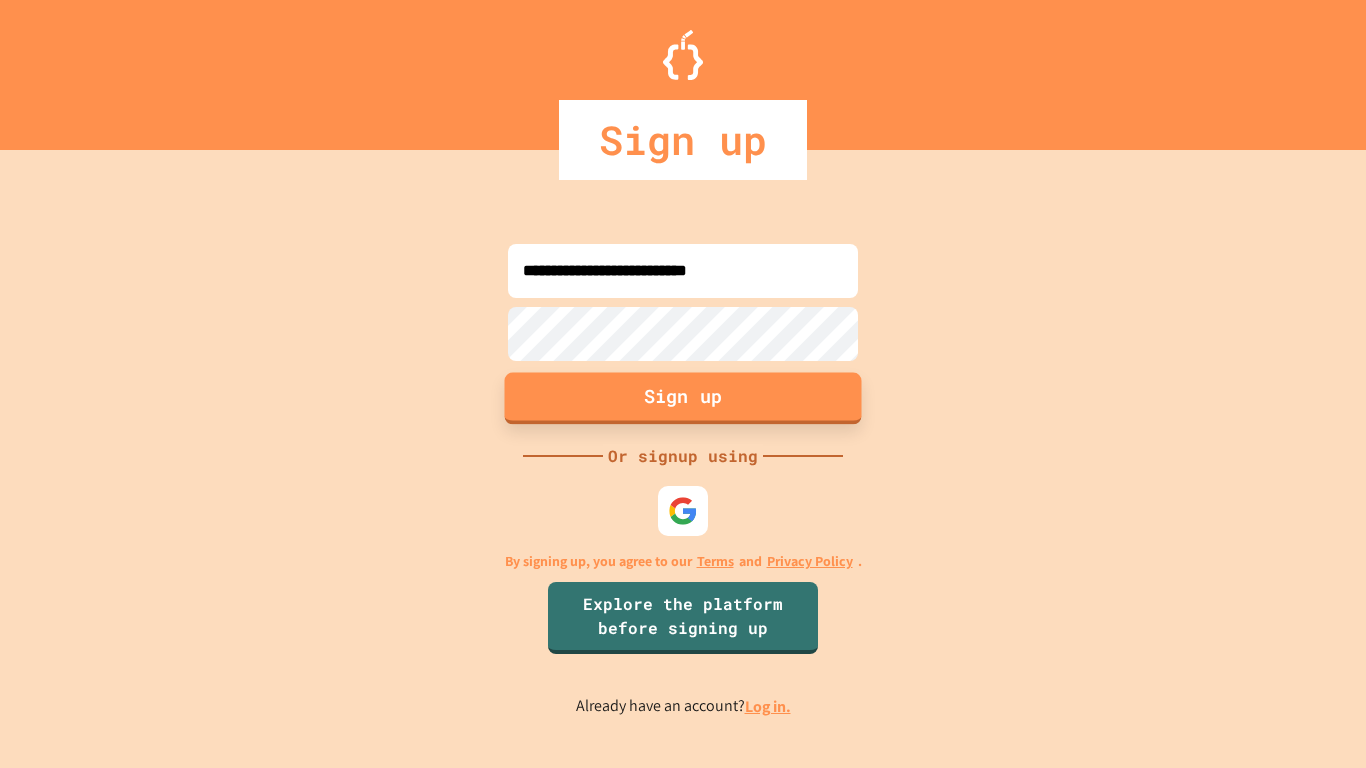 click on "Sign up" at bounding box center (683, 398) 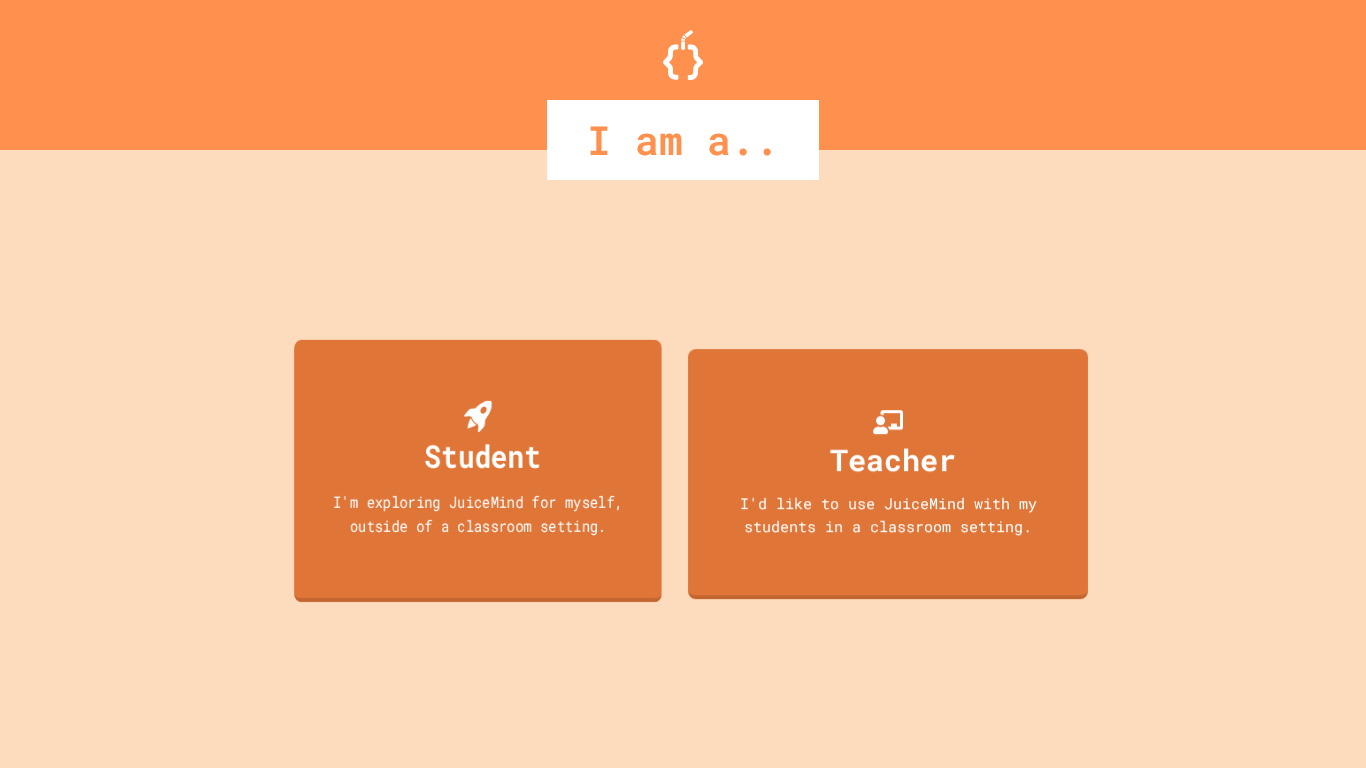 click on "Student" at bounding box center (483, 455) 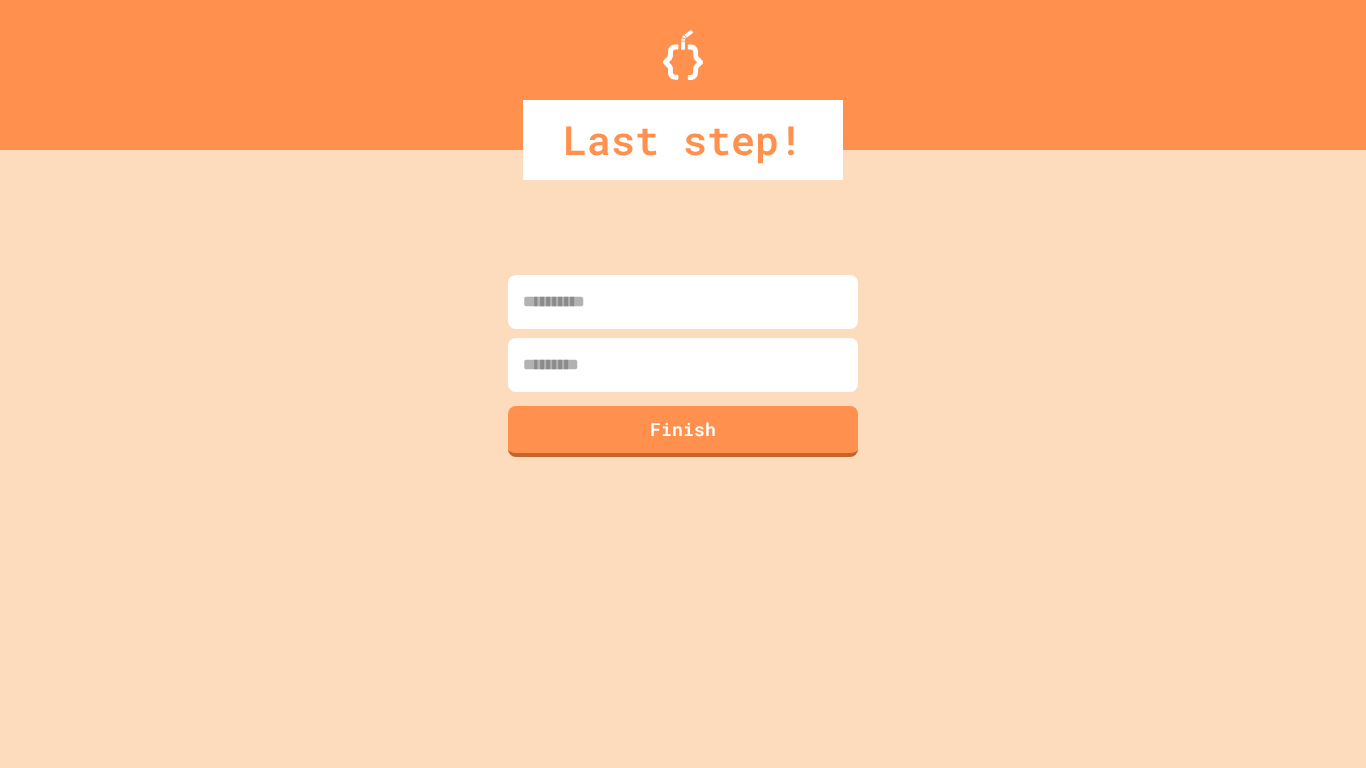 click at bounding box center (683, 302) 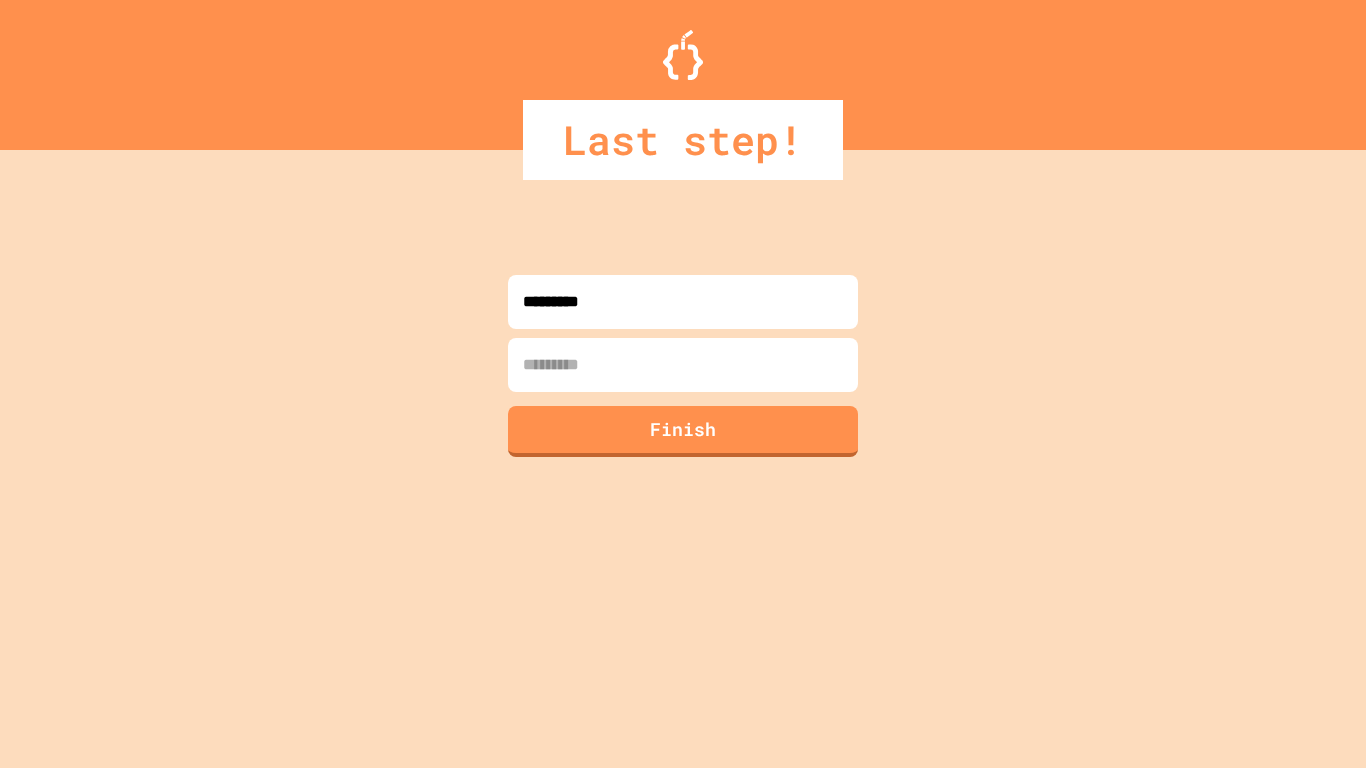 type on "*********" 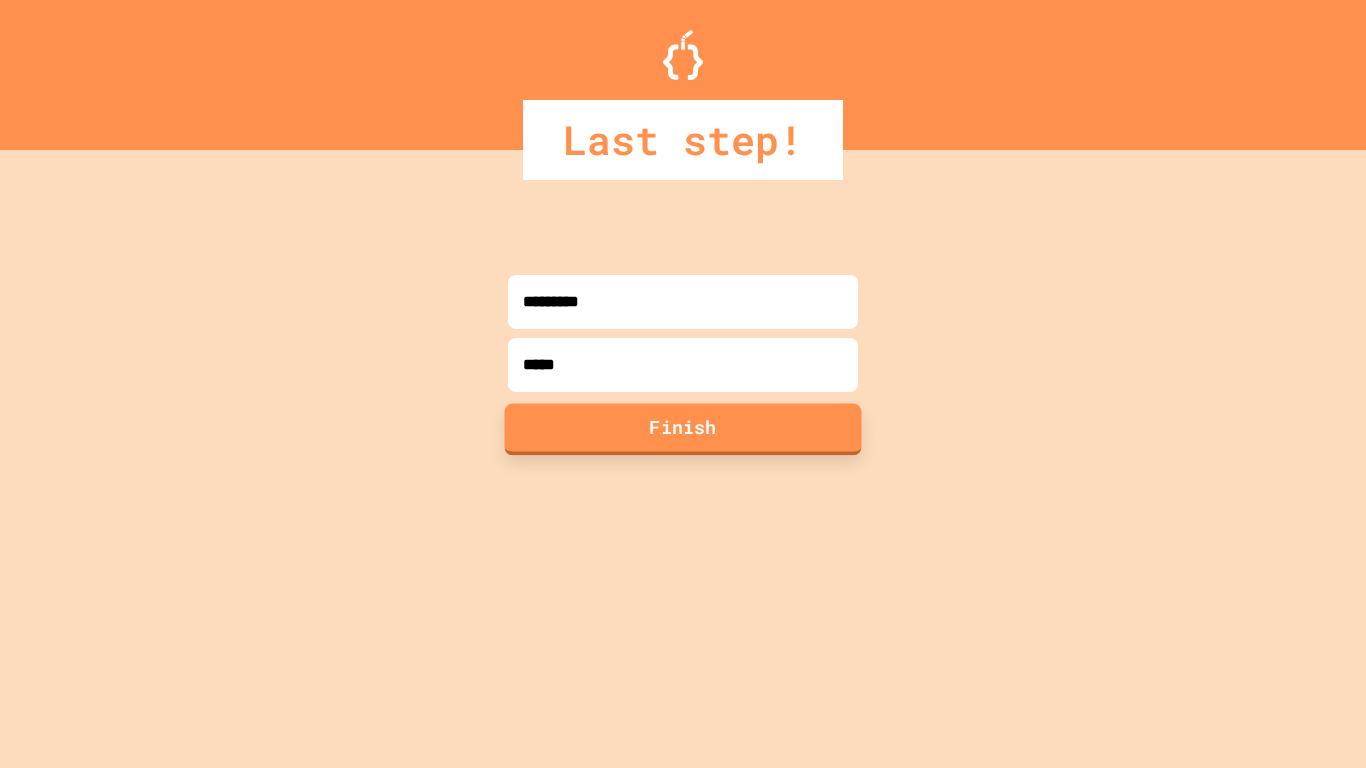 type on "*****" 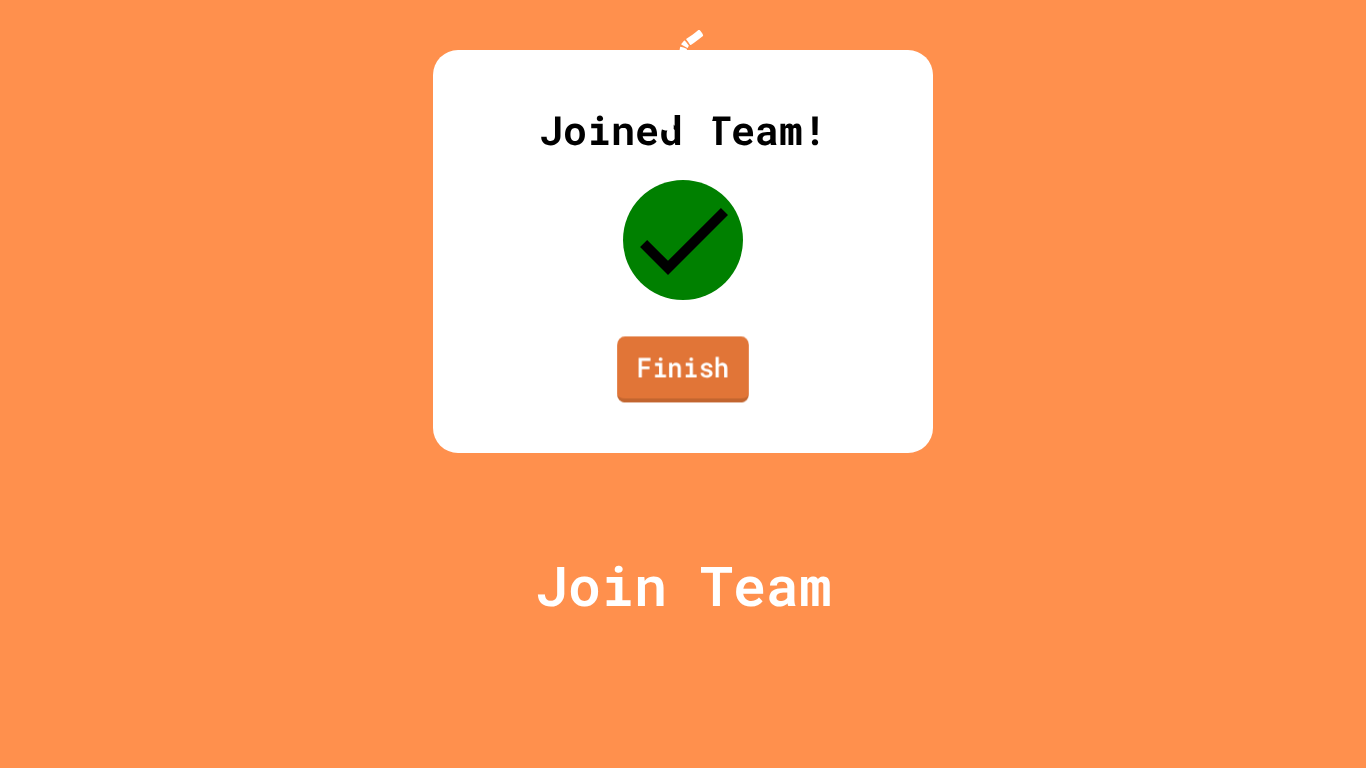 click on "Finish" at bounding box center [683, 369] 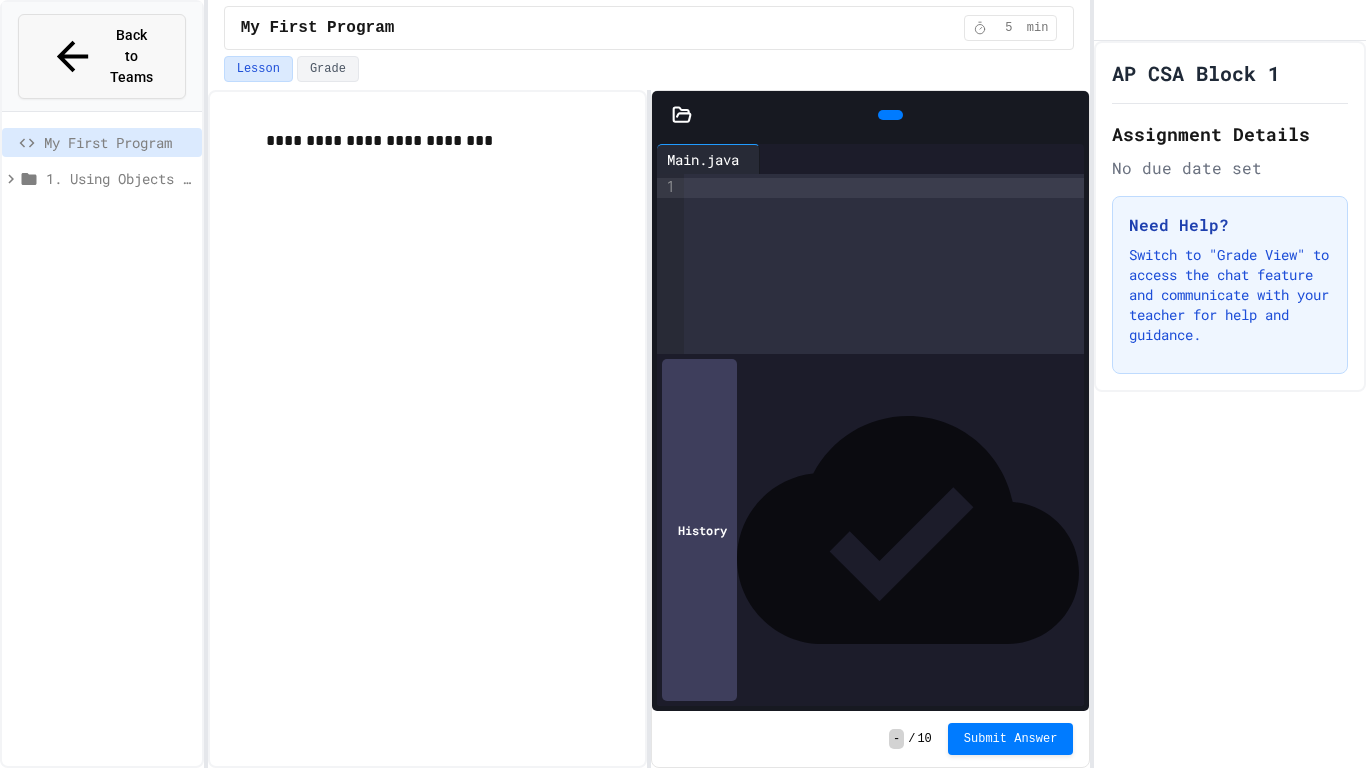 click on "Back to Teams" at bounding box center [131, 56] 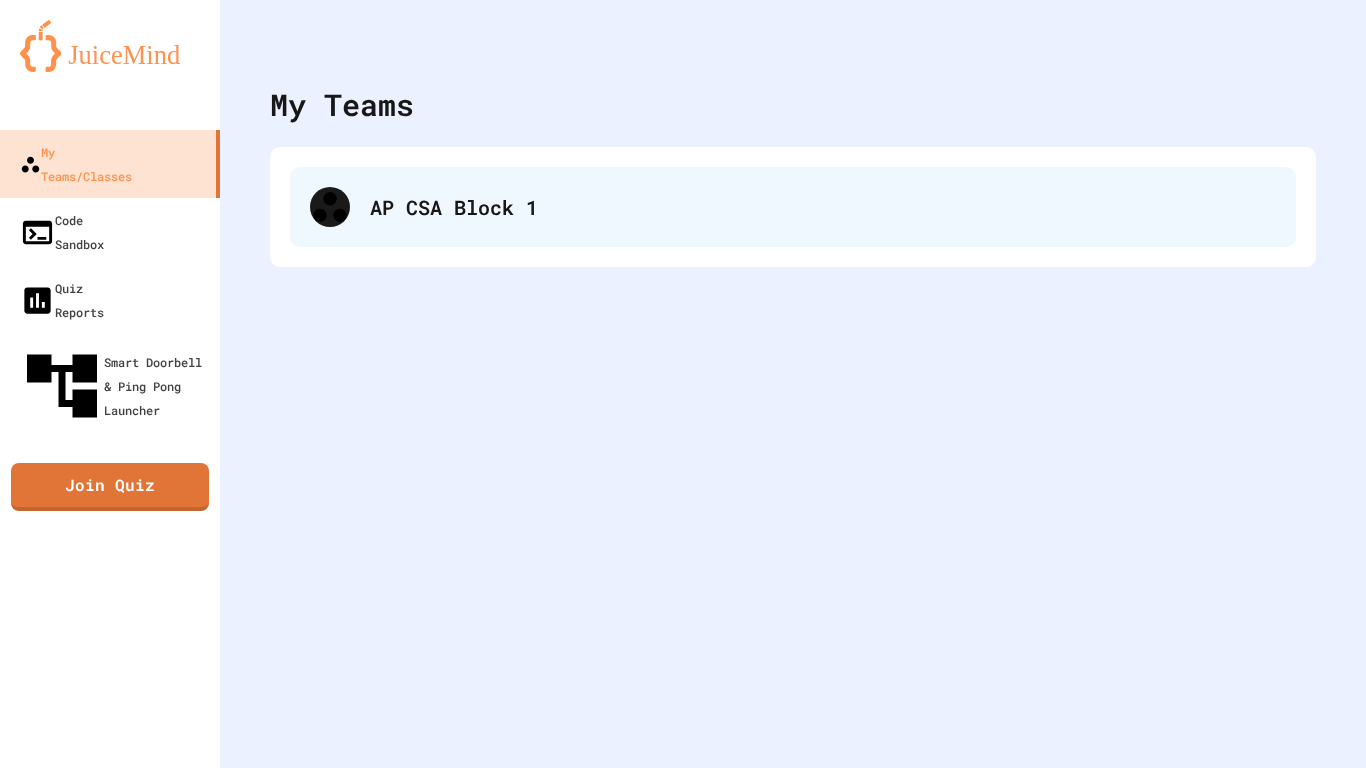 click on "AP CSA Block 1" at bounding box center [823, 207] 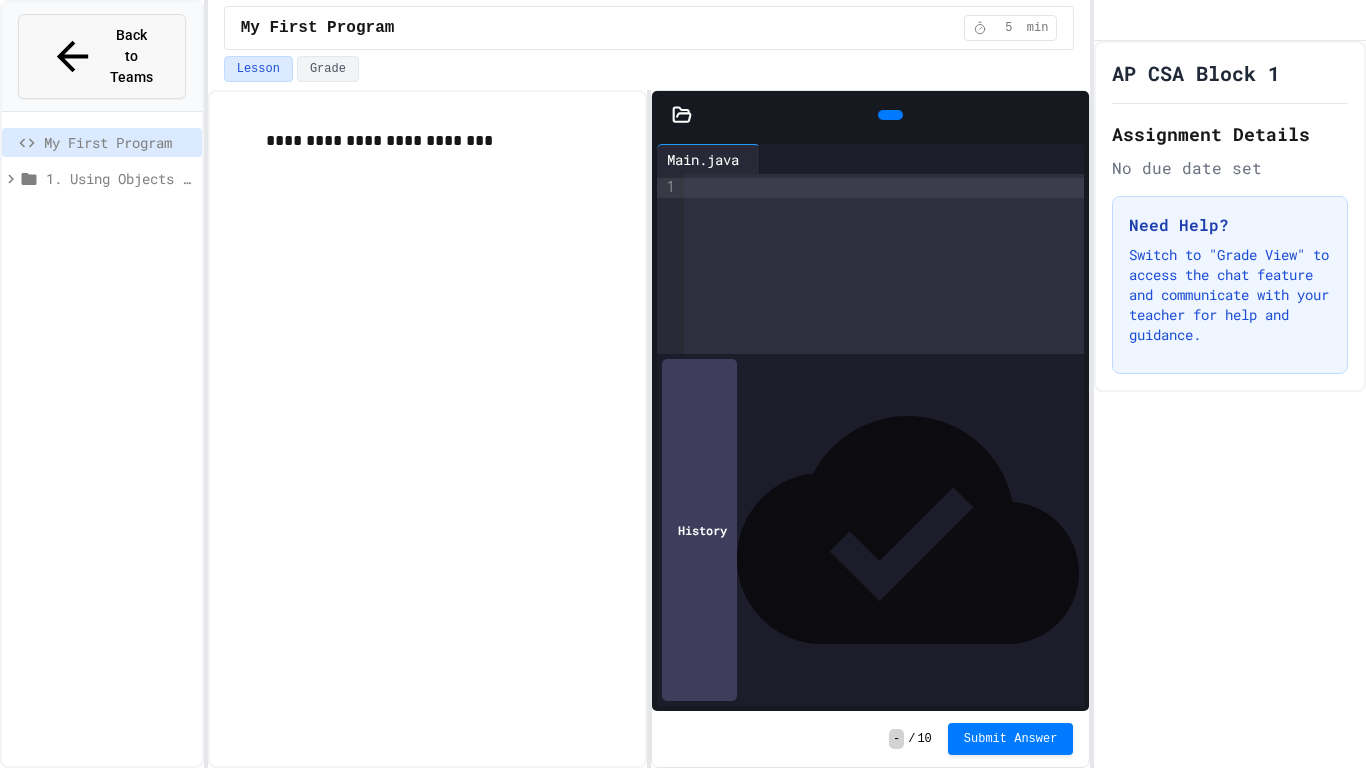 click on "Back to Teams" at bounding box center (131, 56) 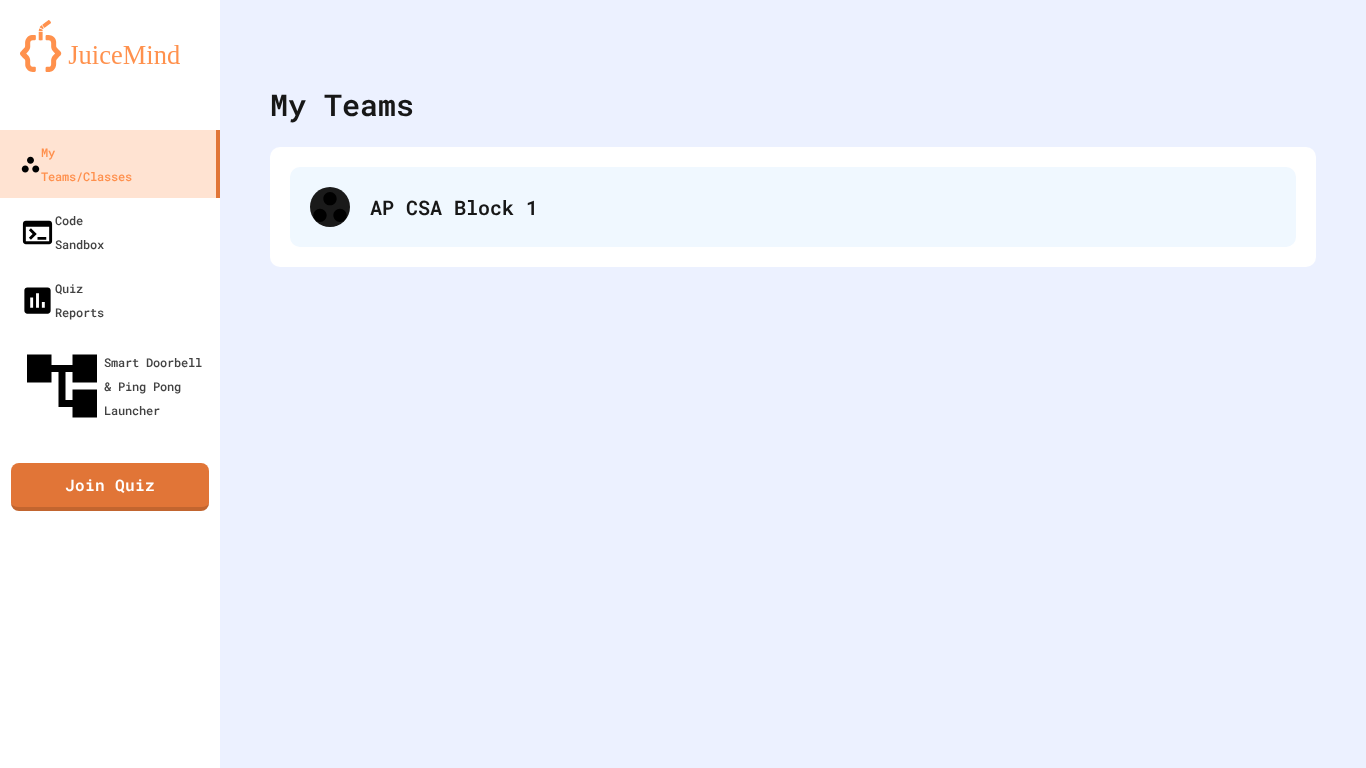 click on "AP CSA Block 1" at bounding box center [823, 207] 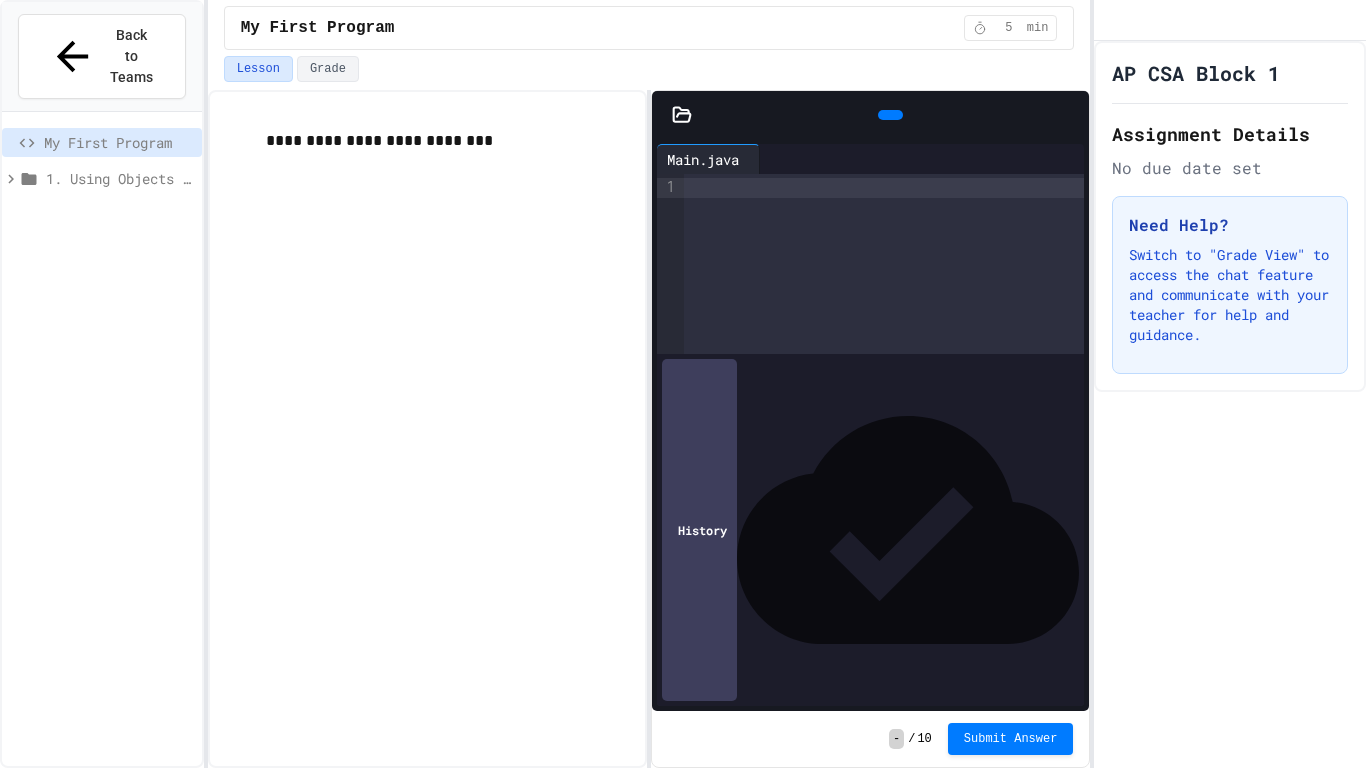 click on "**********" at bounding box center [427, 429] 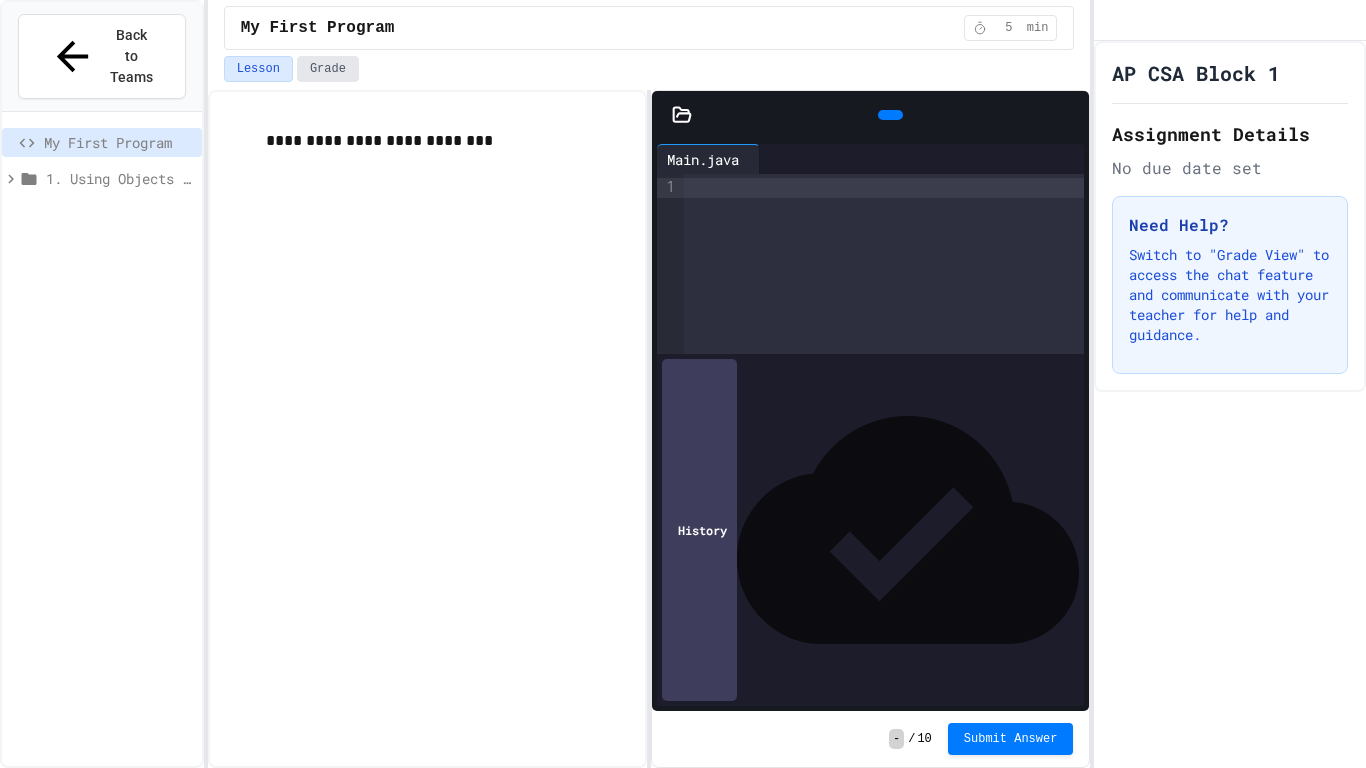click on "Grade" at bounding box center (328, 69) 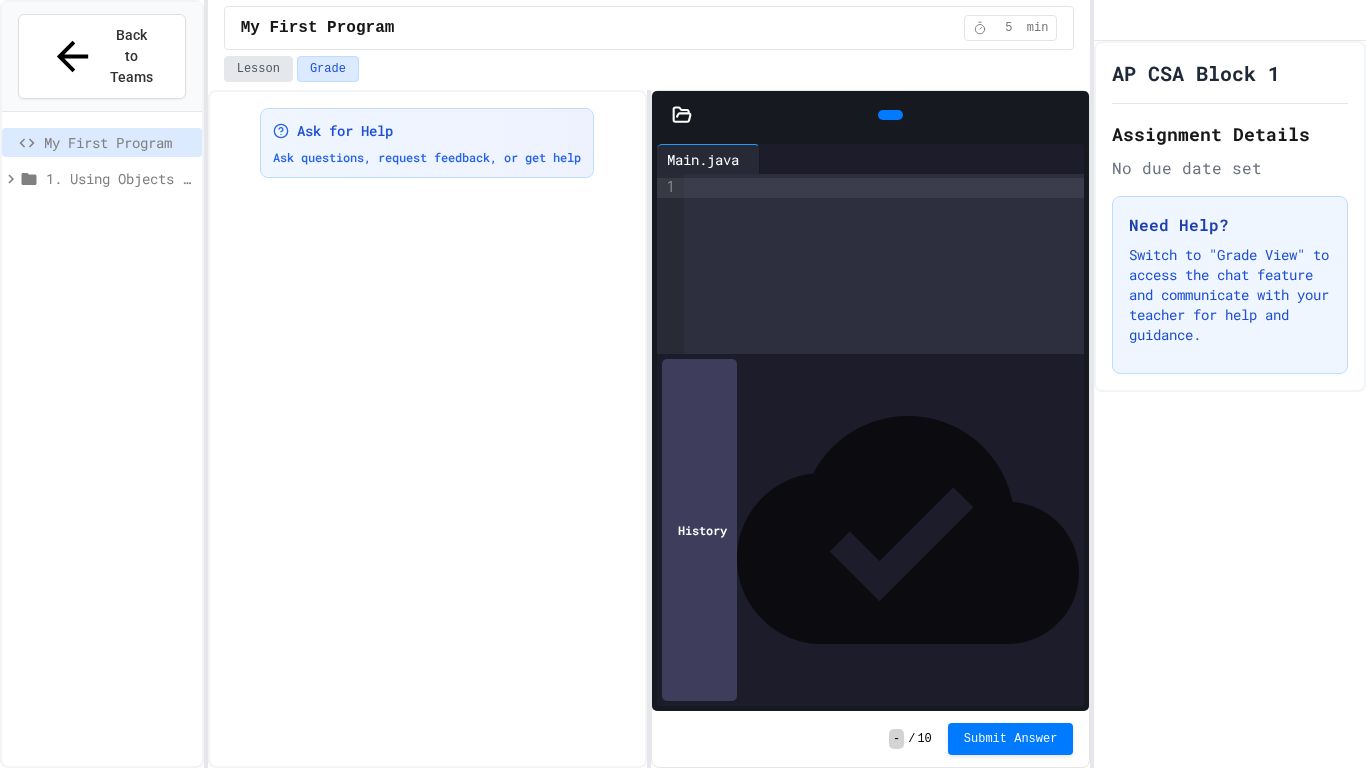 click on "Lesson" at bounding box center [258, 69] 